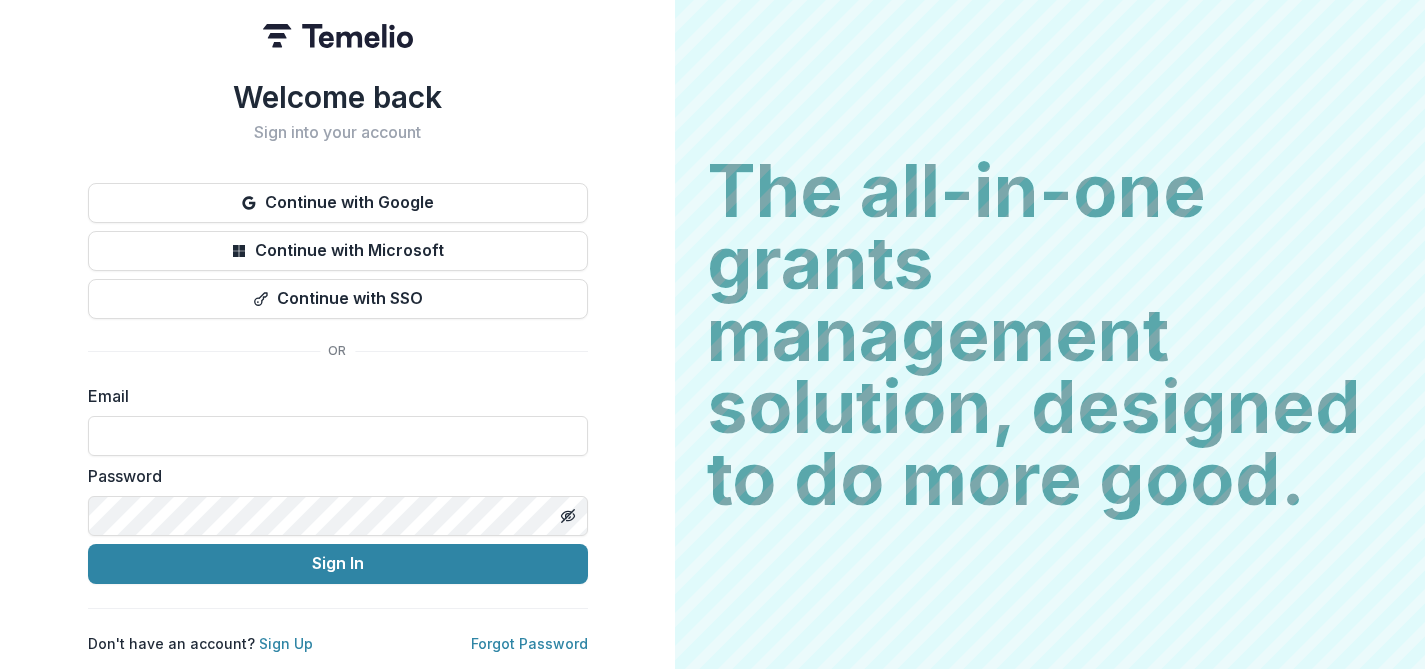 scroll, scrollTop: 0, scrollLeft: 0, axis: both 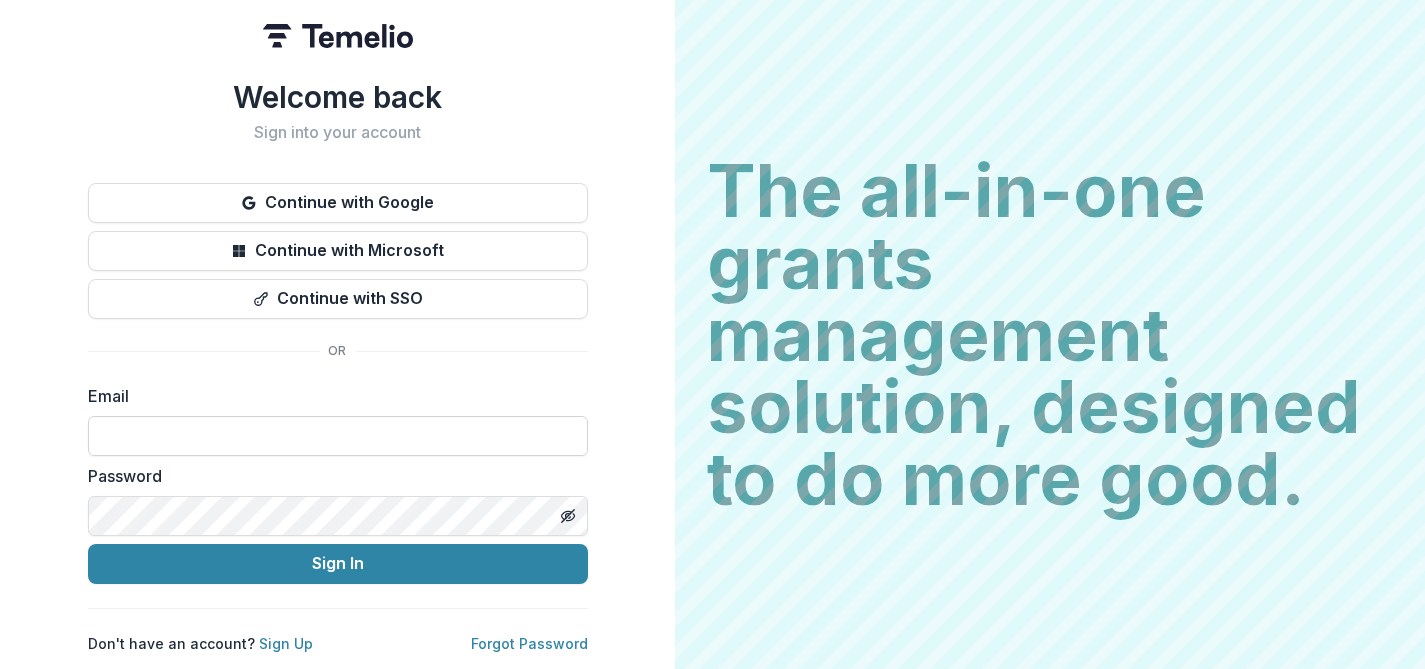click at bounding box center [338, 436] 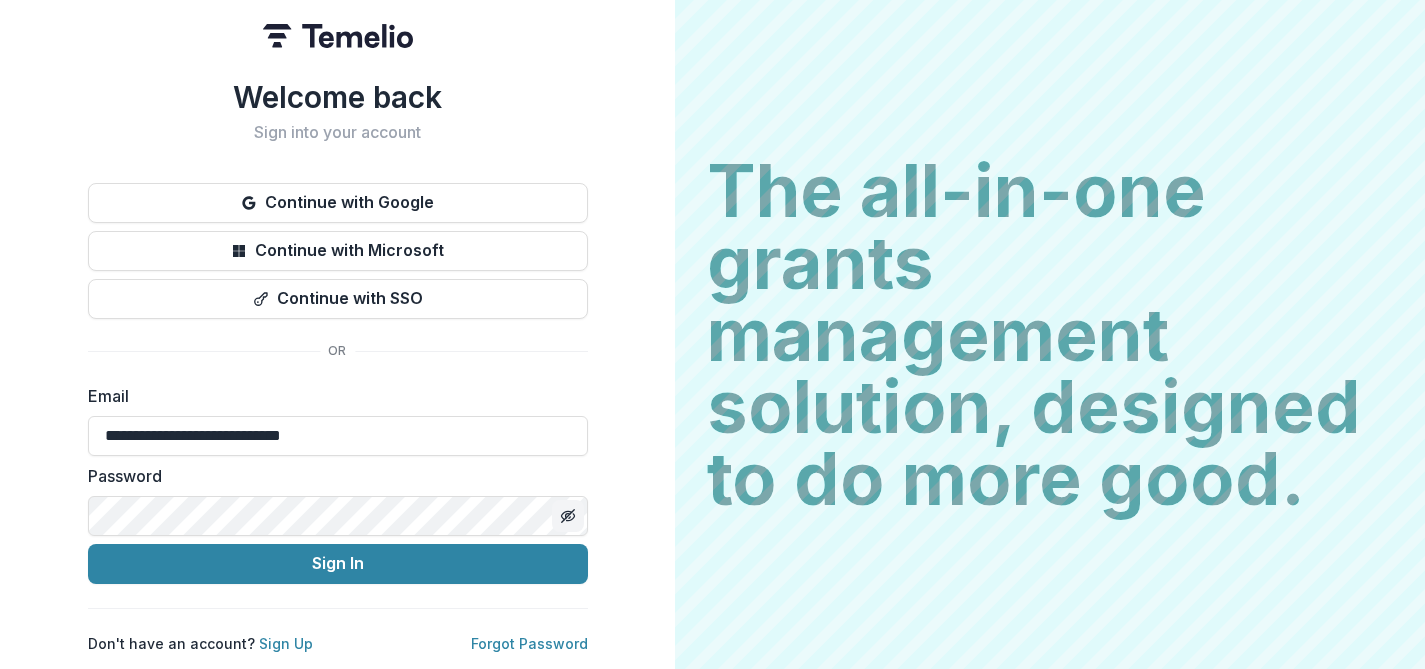 click 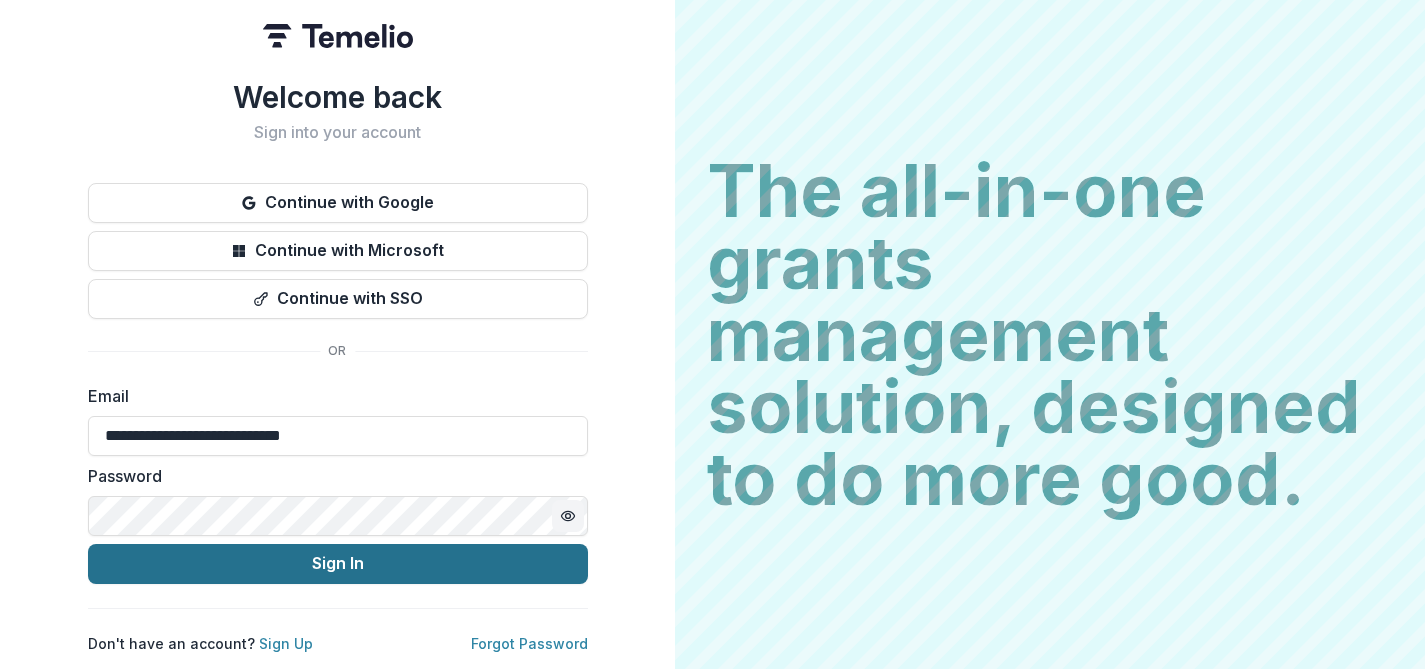 click on "Sign In" at bounding box center (338, 564) 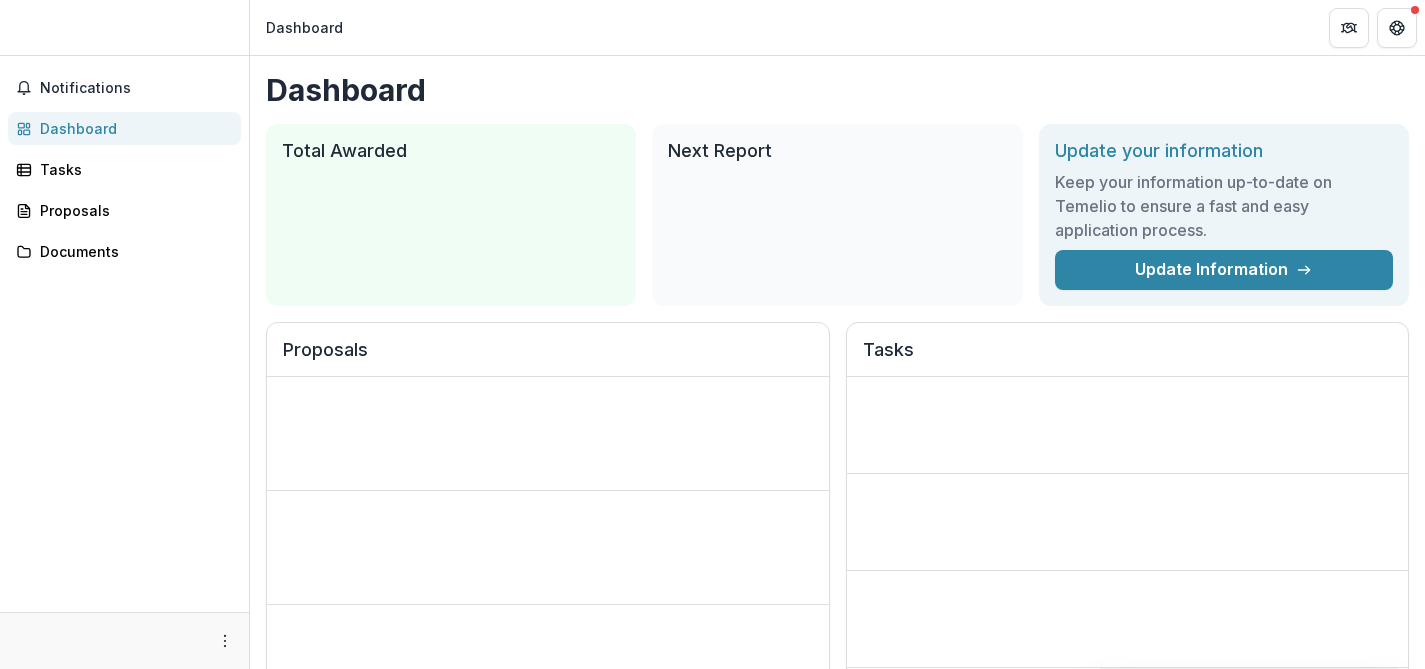 scroll, scrollTop: 0, scrollLeft: 0, axis: both 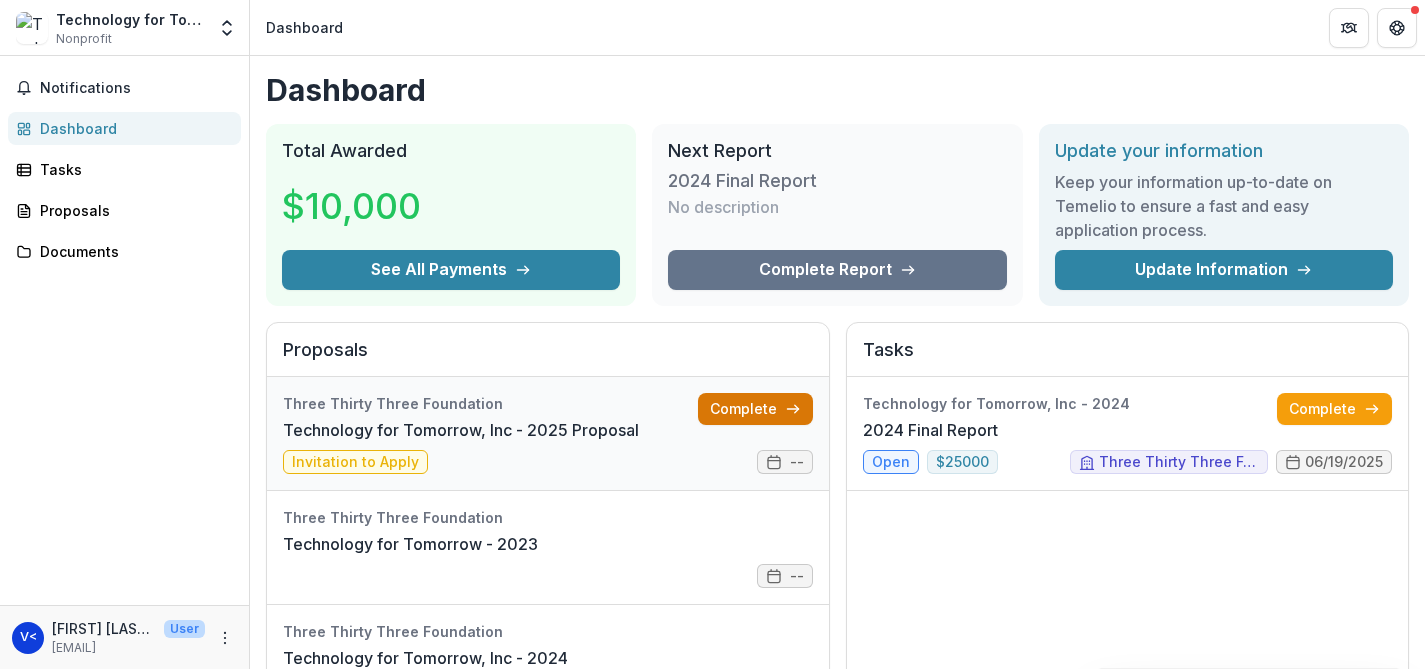 click on "Complete" at bounding box center [755, 409] 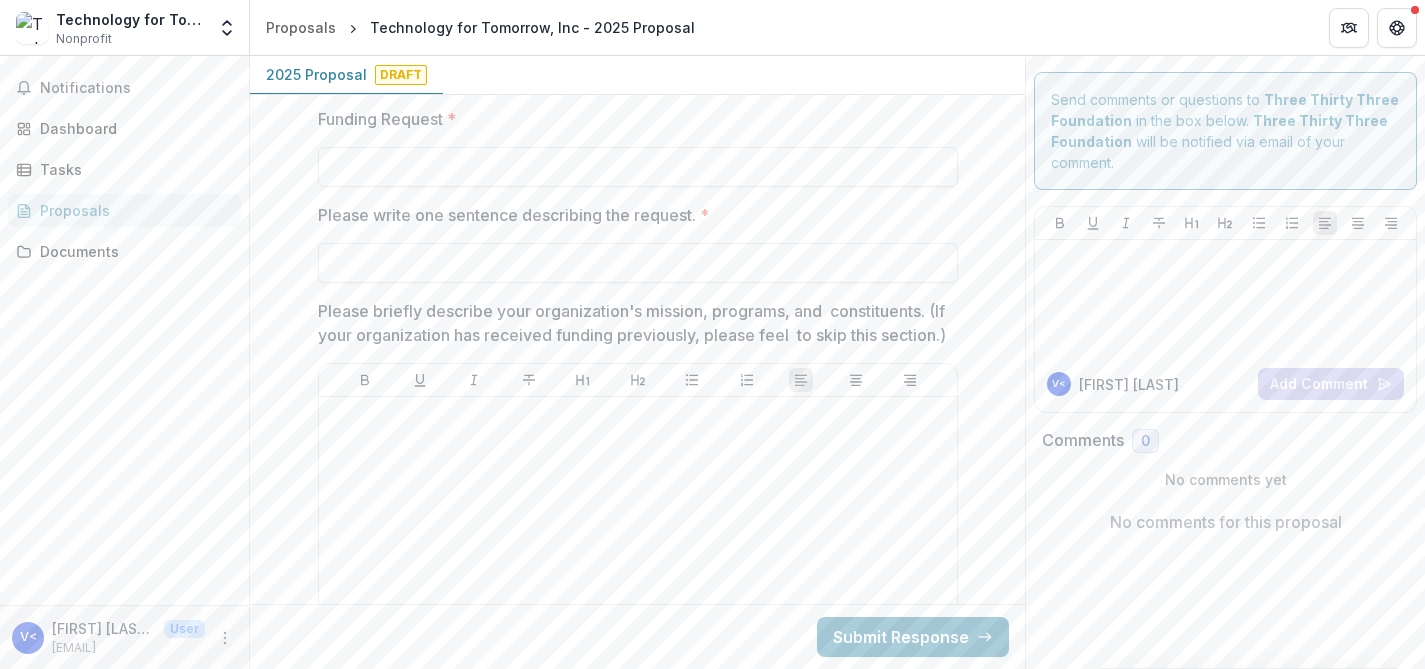 scroll, scrollTop: 1187, scrollLeft: 0, axis: vertical 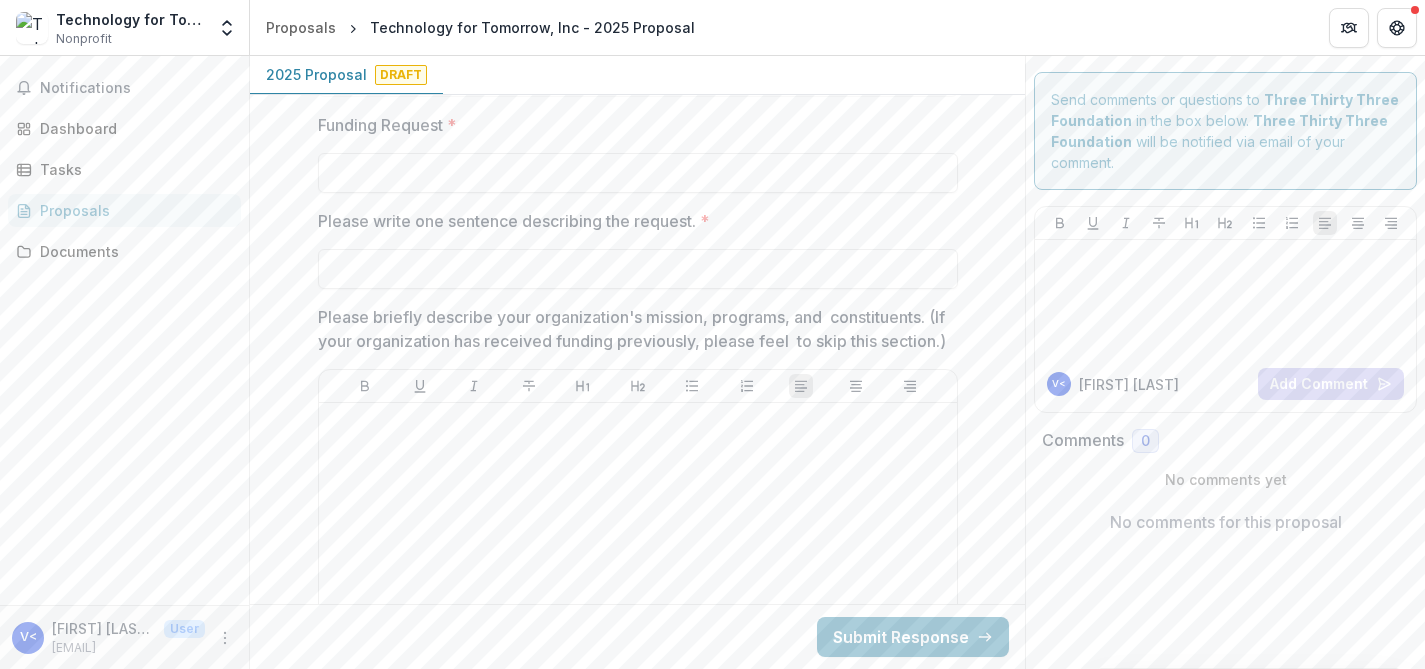 click on "Please write one sentence describing the request.  *" at bounding box center [632, 221] 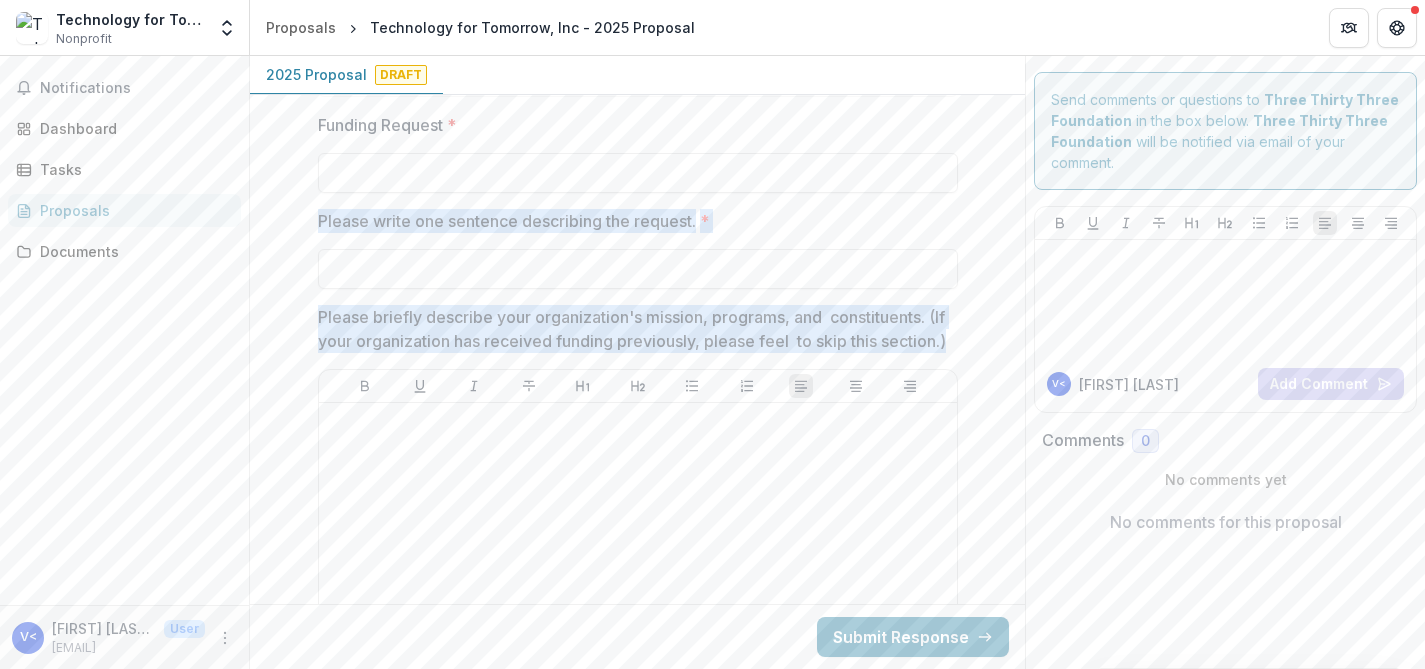 drag, startPoint x: 310, startPoint y: 217, endPoint x: 557, endPoint y: 483, distance: 362.99448 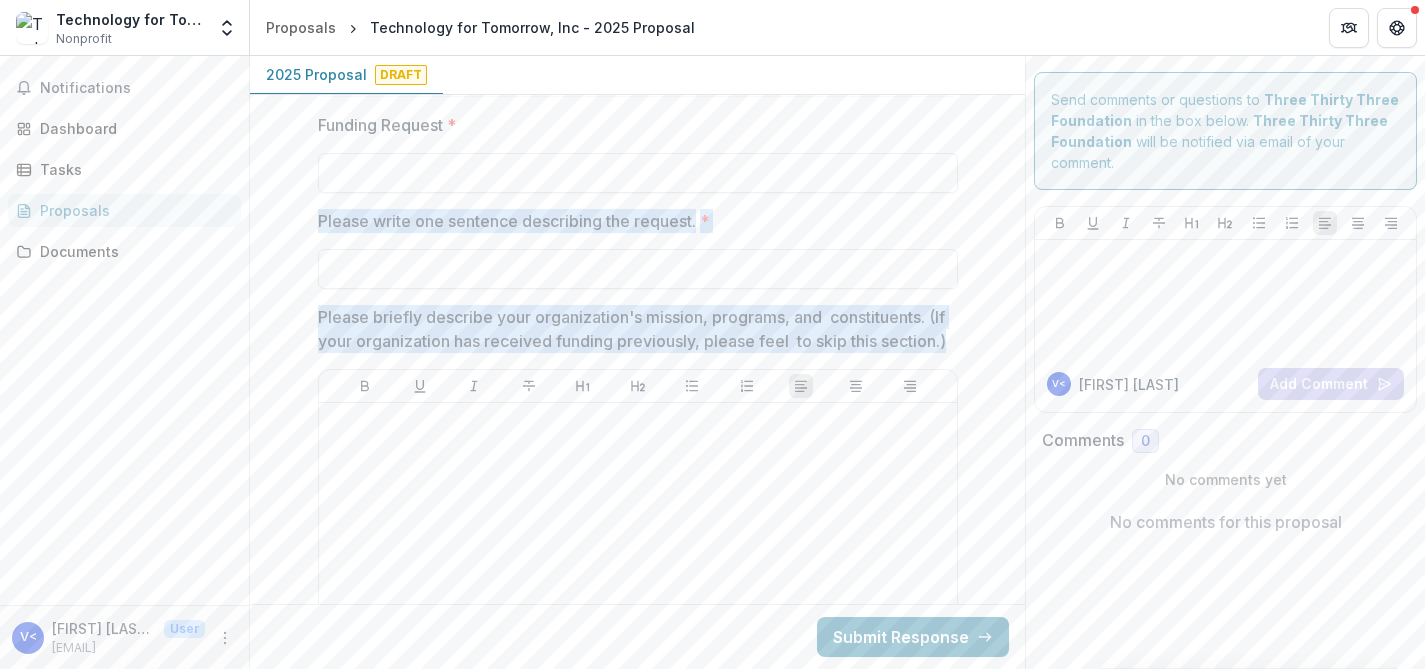 copy on "Please write one sentence describing the request.  * Please briefly describe your organization's mission, programs, and  constituents. (If your organization has received funding previously, please feel  to skip this section.)" 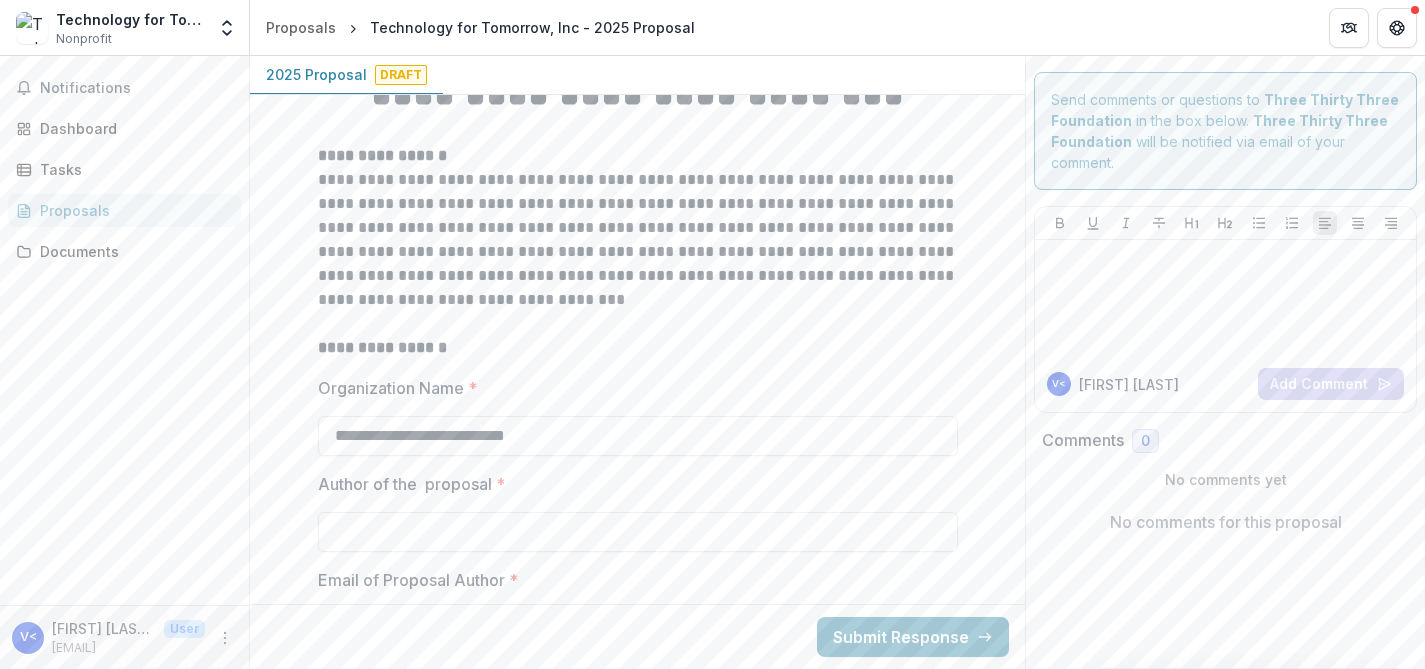 scroll, scrollTop: 518, scrollLeft: 0, axis: vertical 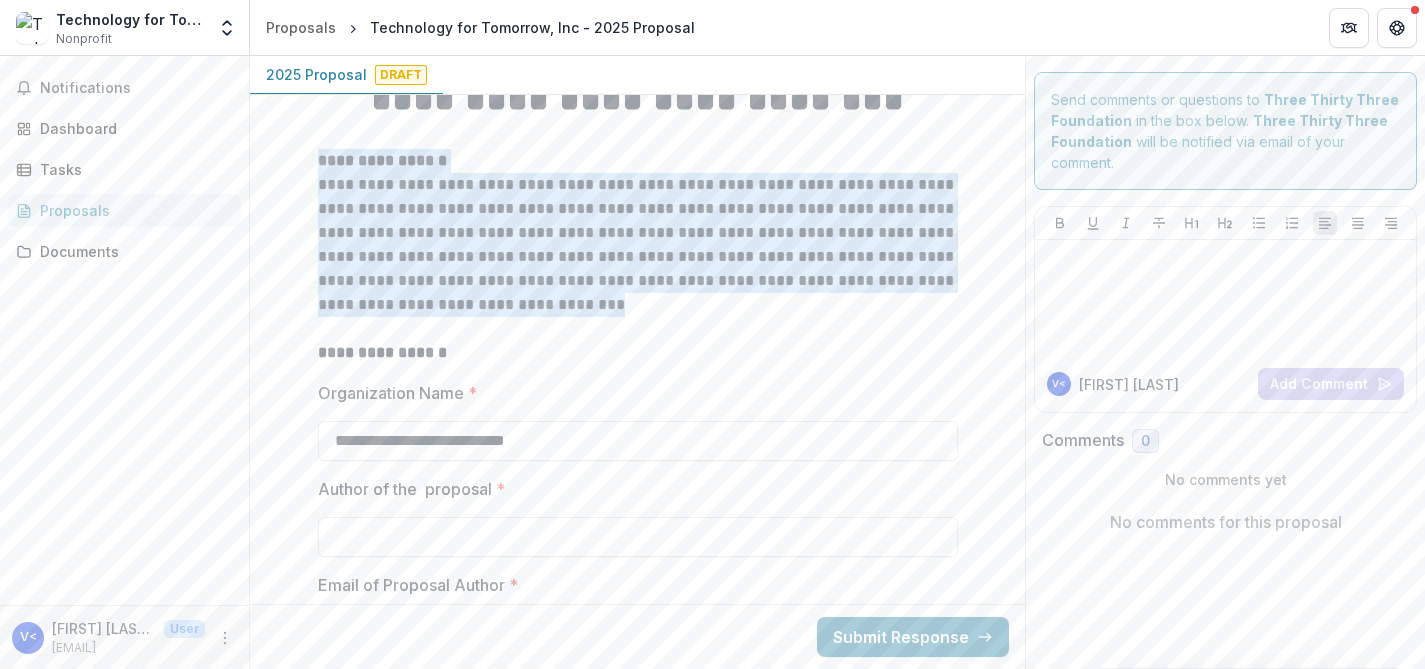 drag, startPoint x: 655, startPoint y: 311, endPoint x: 275, endPoint y: 164, distance: 407.44202 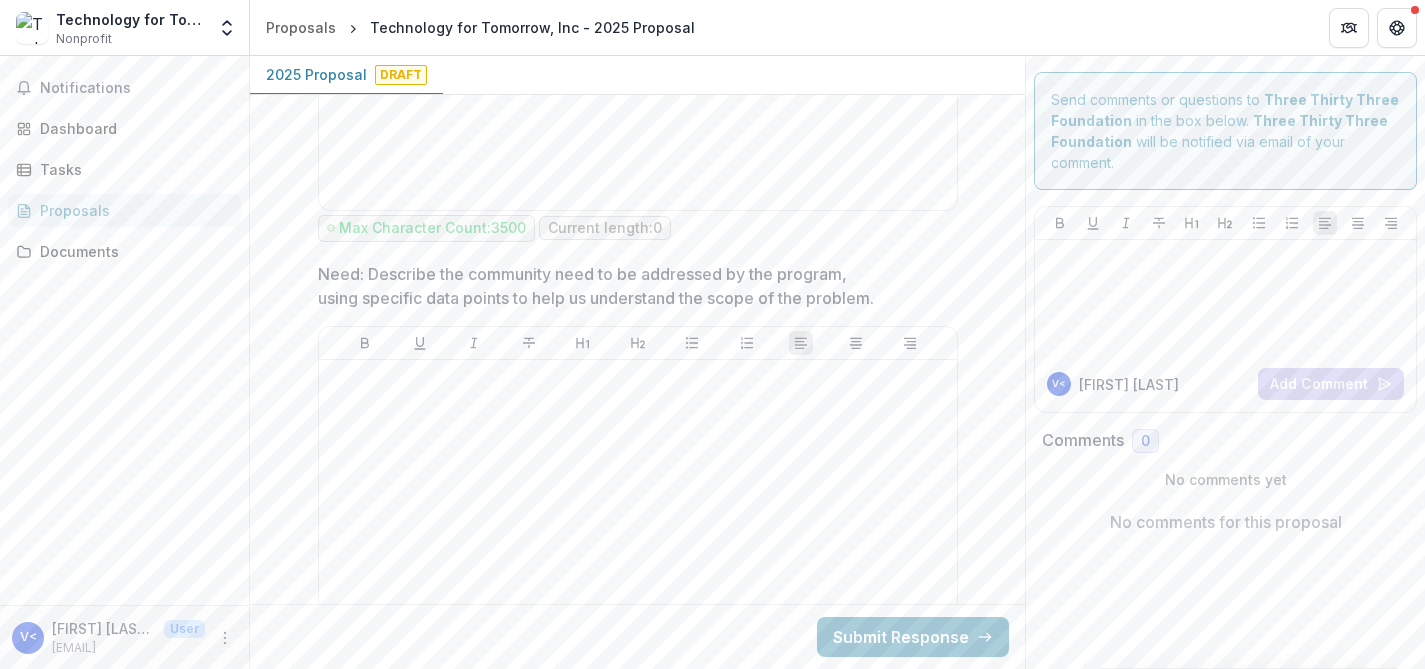 scroll, scrollTop: 1707, scrollLeft: 0, axis: vertical 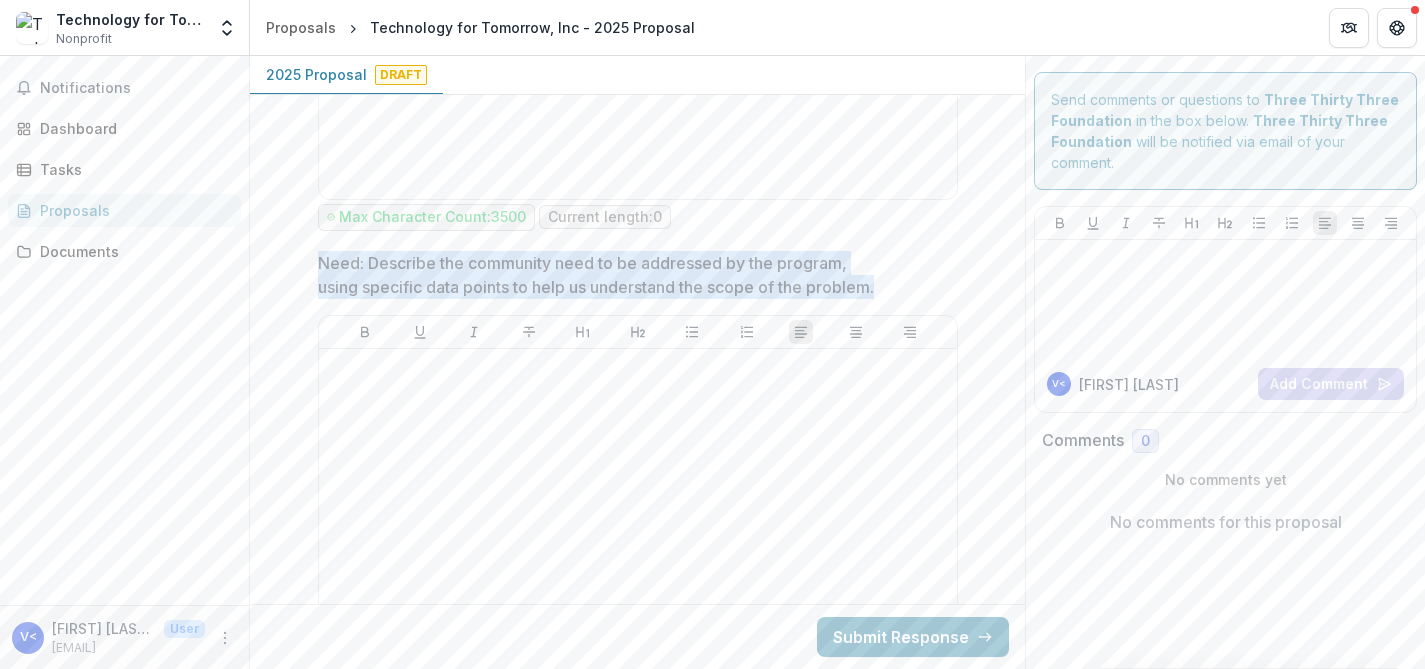 drag, startPoint x: 308, startPoint y: 286, endPoint x: 956, endPoint y: 320, distance: 648.89136 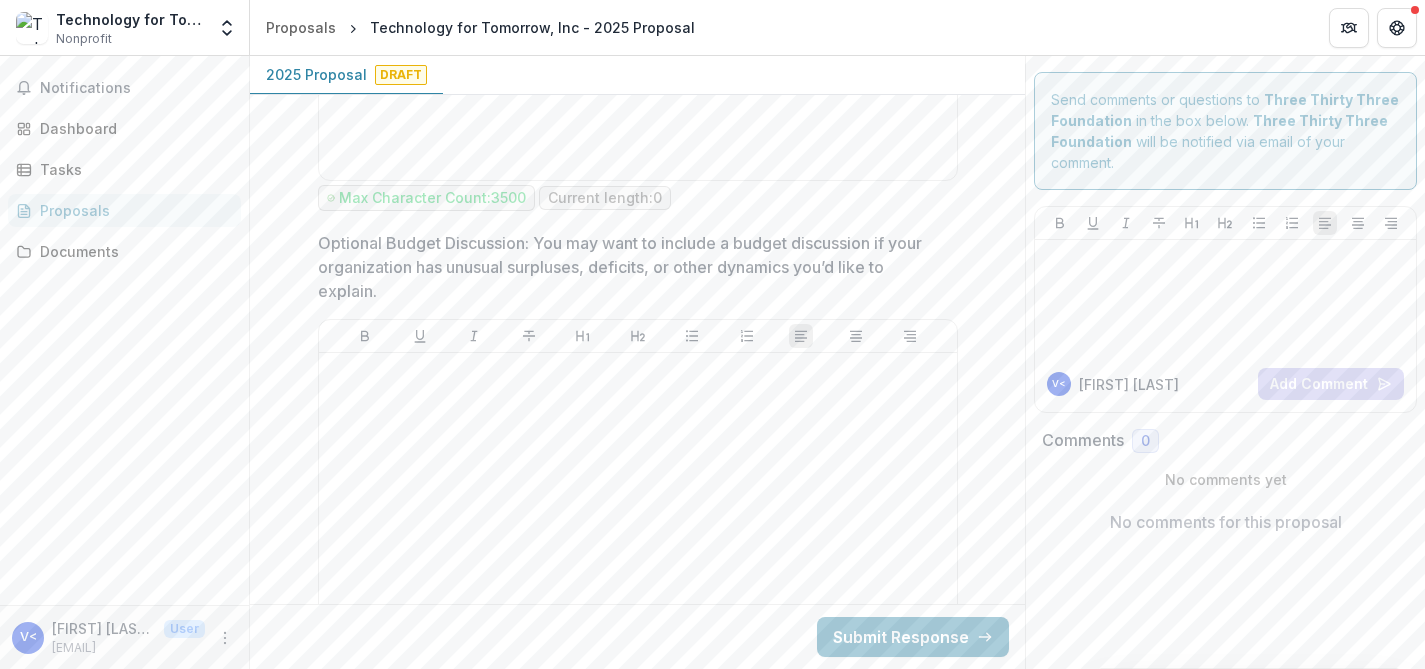 click on "Optional Budget Discussion: You may want to include a budget discussion if your organization has unusual surpluses, deficits, or other dynamics you’d like to explain." at bounding box center [632, 267] 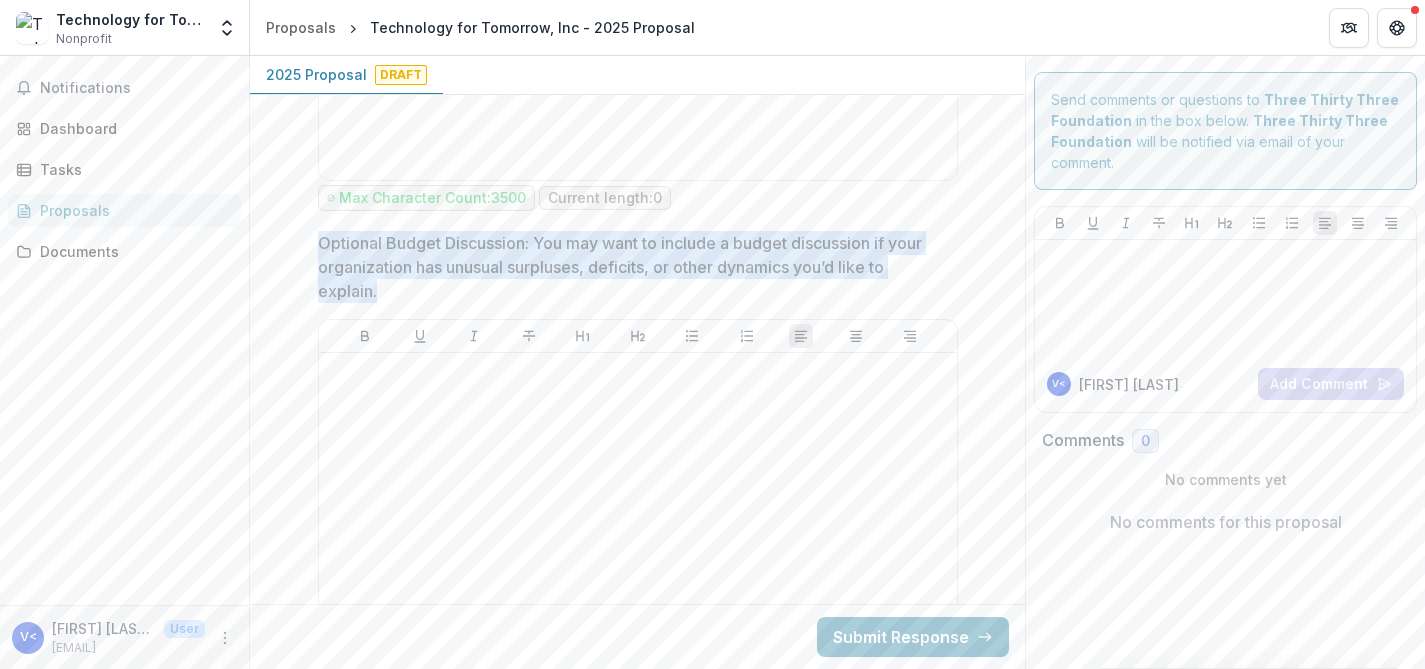 drag, startPoint x: 365, startPoint y: 304, endPoint x: 305, endPoint y: 268, distance: 69.97142 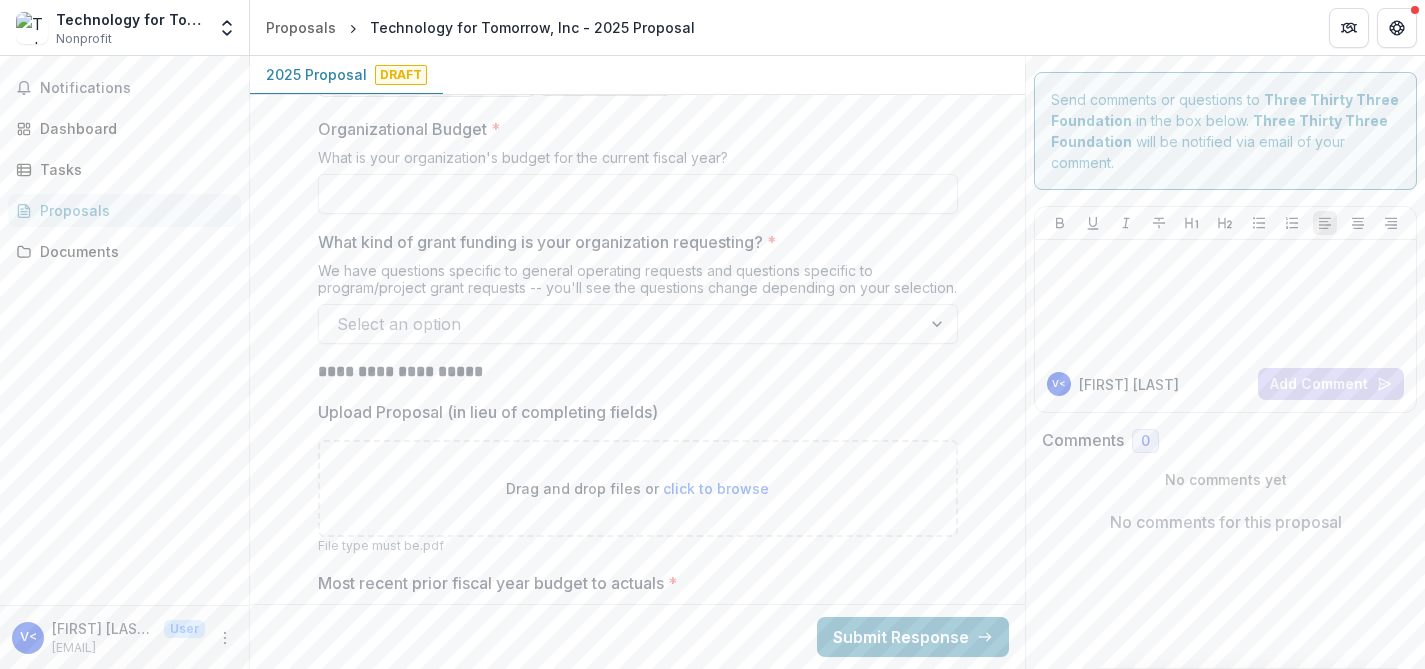 scroll, scrollTop: 2813, scrollLeft: 0, axis: vertical 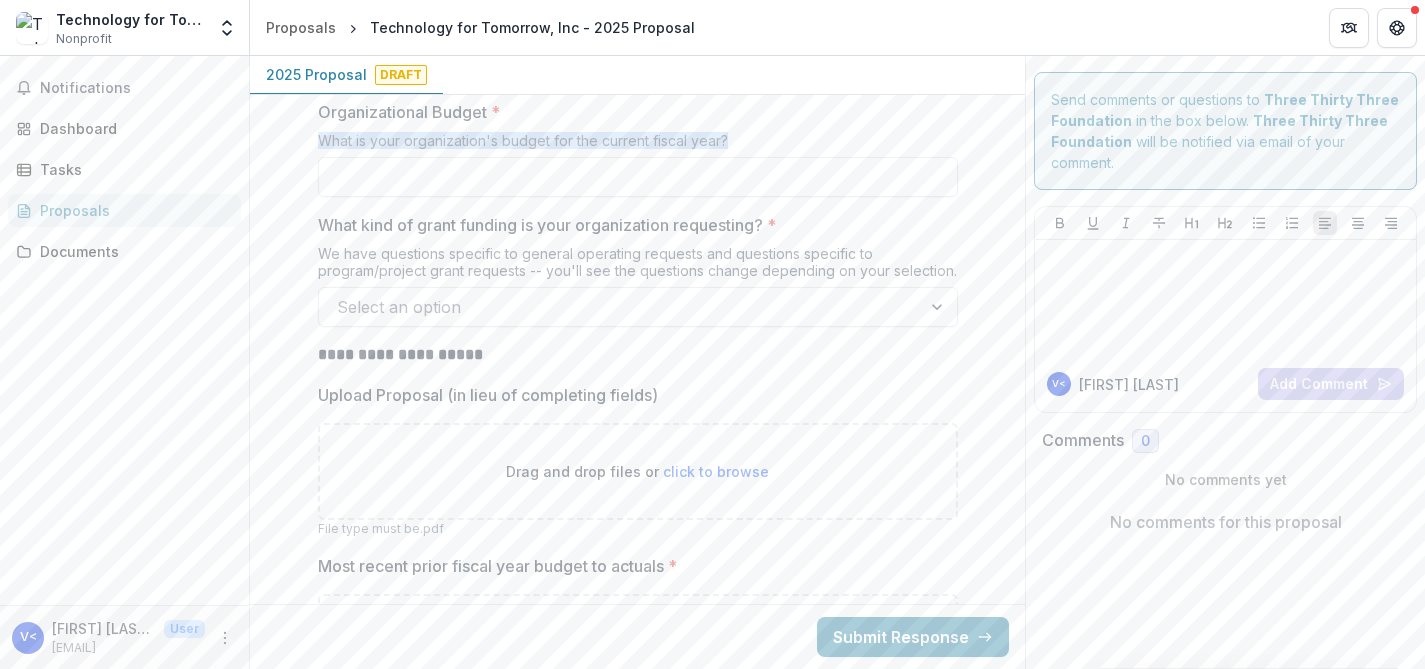 drag, startPoint x: 638, startPoint y: 163, endPoint x: 302, endPoint y: 162, distance: 336.0015 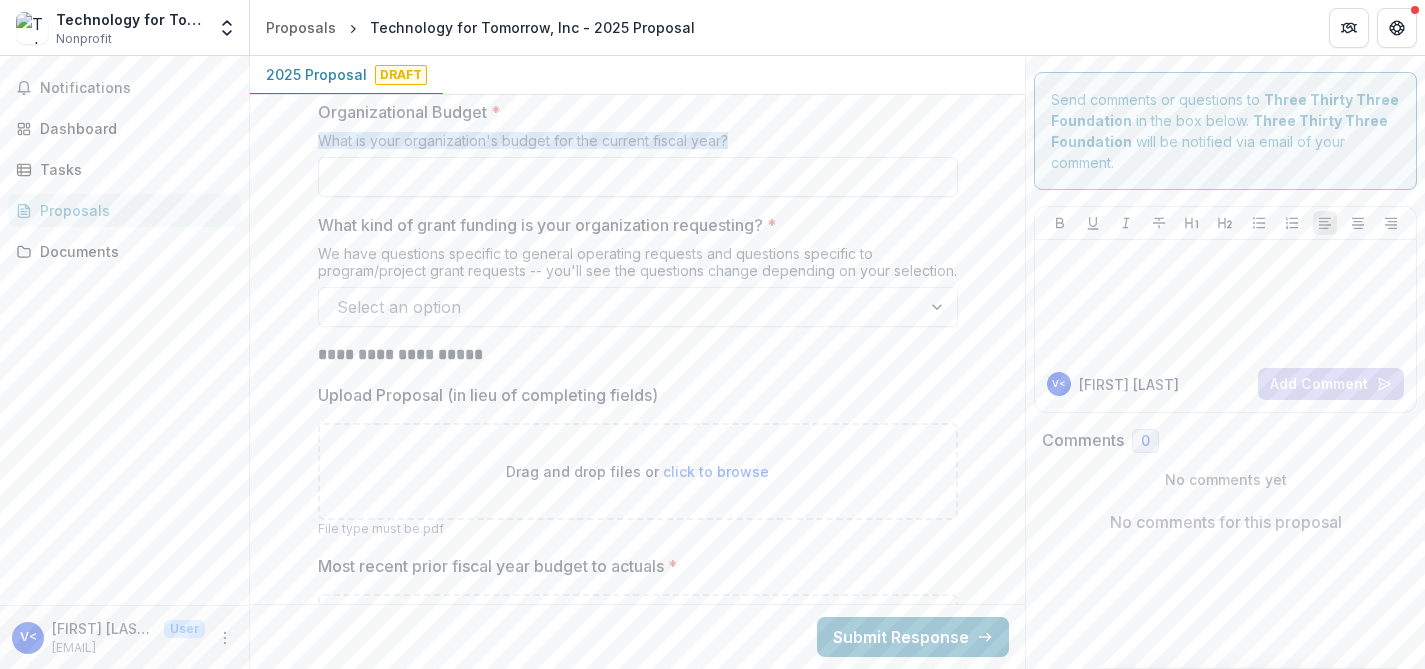 copy on "What is your organization's budget for the current fiscal year?" 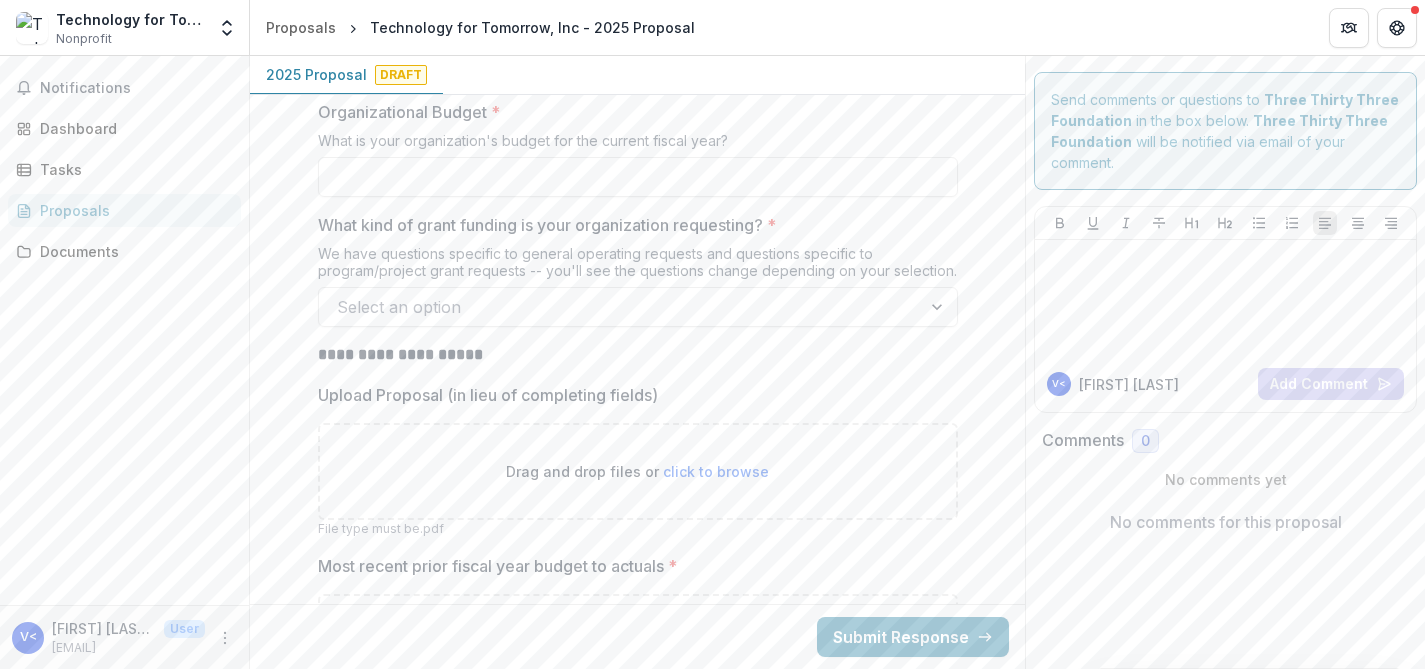 click on "We have questions specific to general operating requests and questions specific to program/project grant requests -- you'll see the questions change depending on your selection." at bounding box center [638, 266] 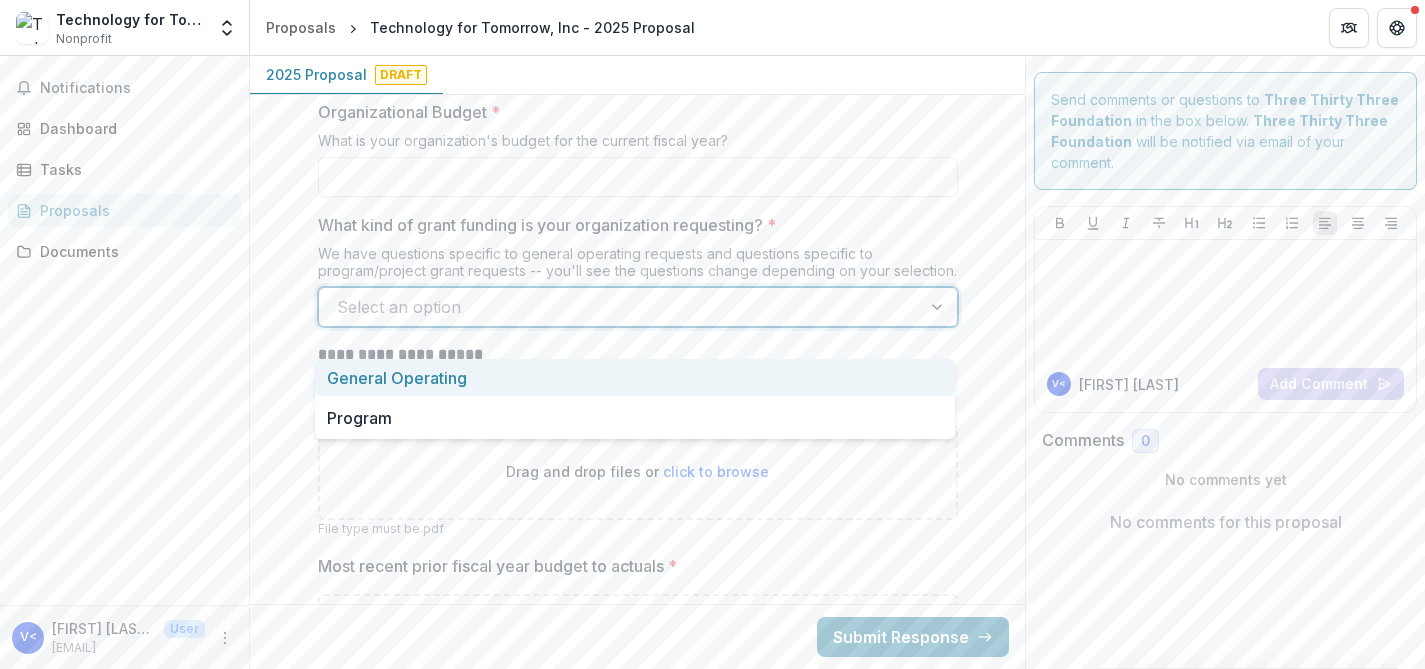 click at bounding box center (939, 307) 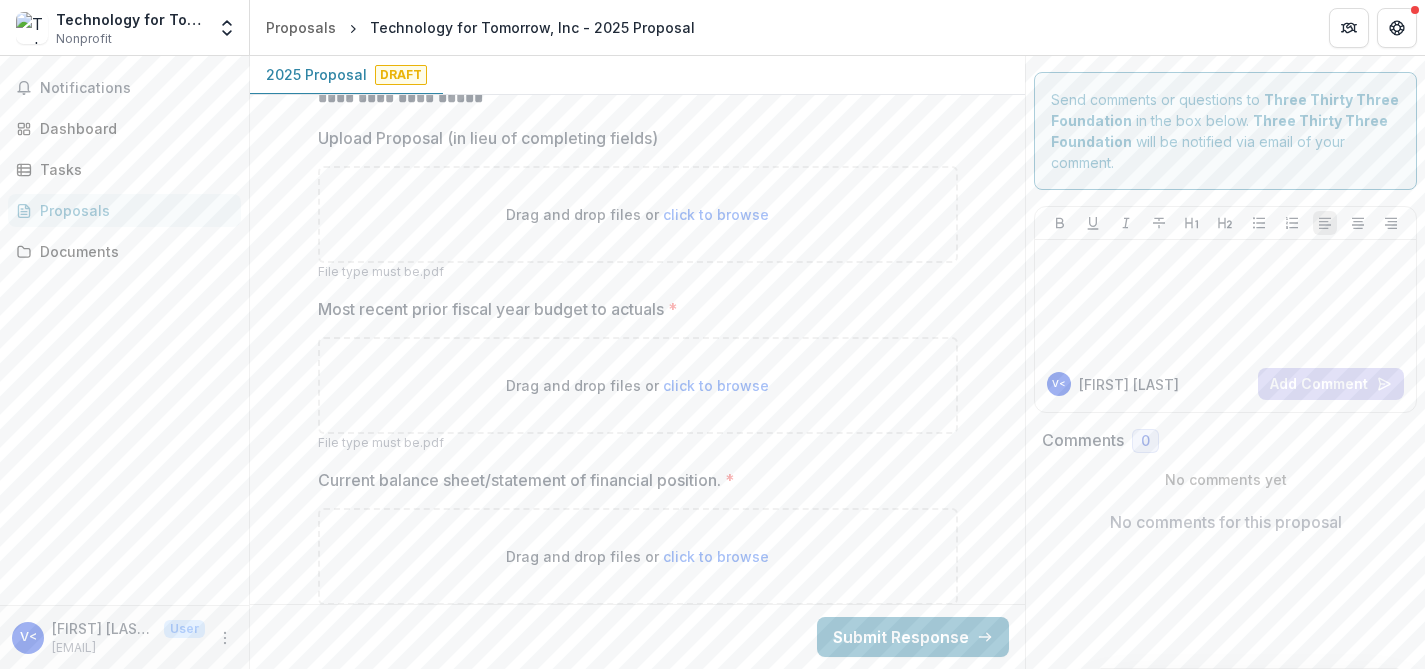 scroll, scrollTop: 3072, scrollLeft: 0, axis: vertical 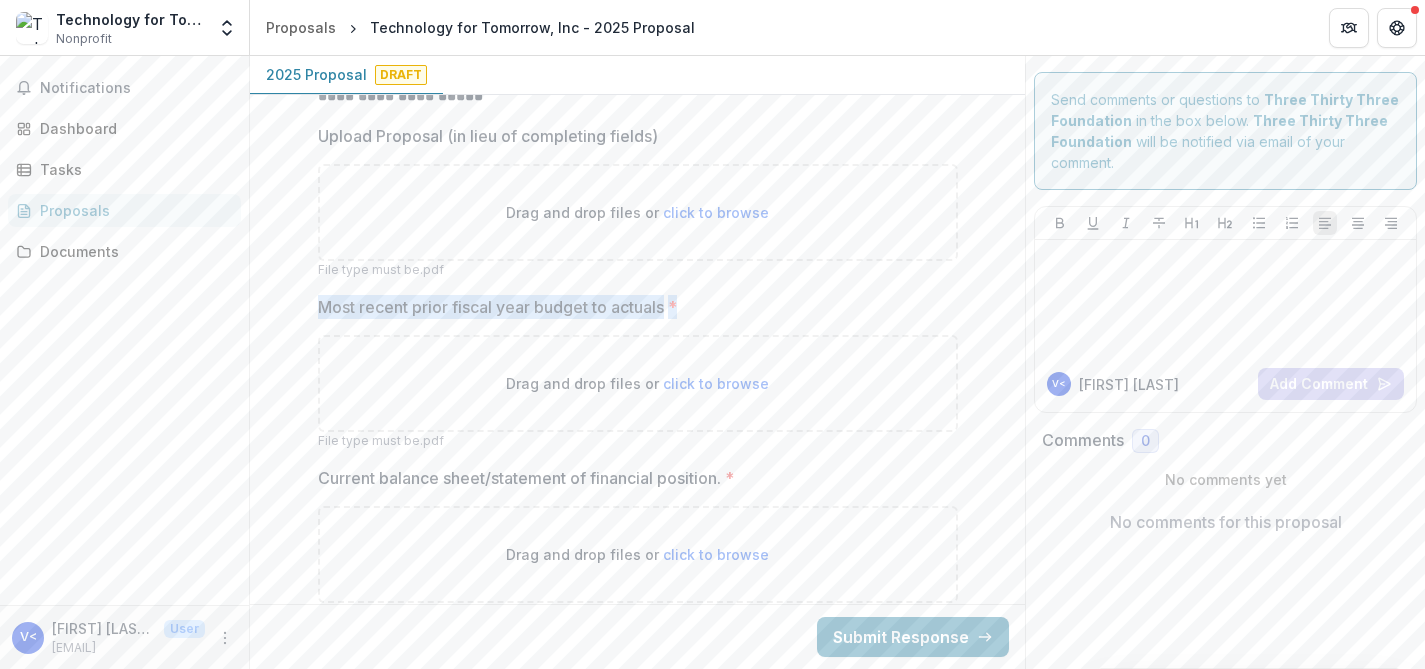drag, startPoint x: 670, startPoint y: 330, endPoint x: 291, endPoint y: 322, distance: 379.0844 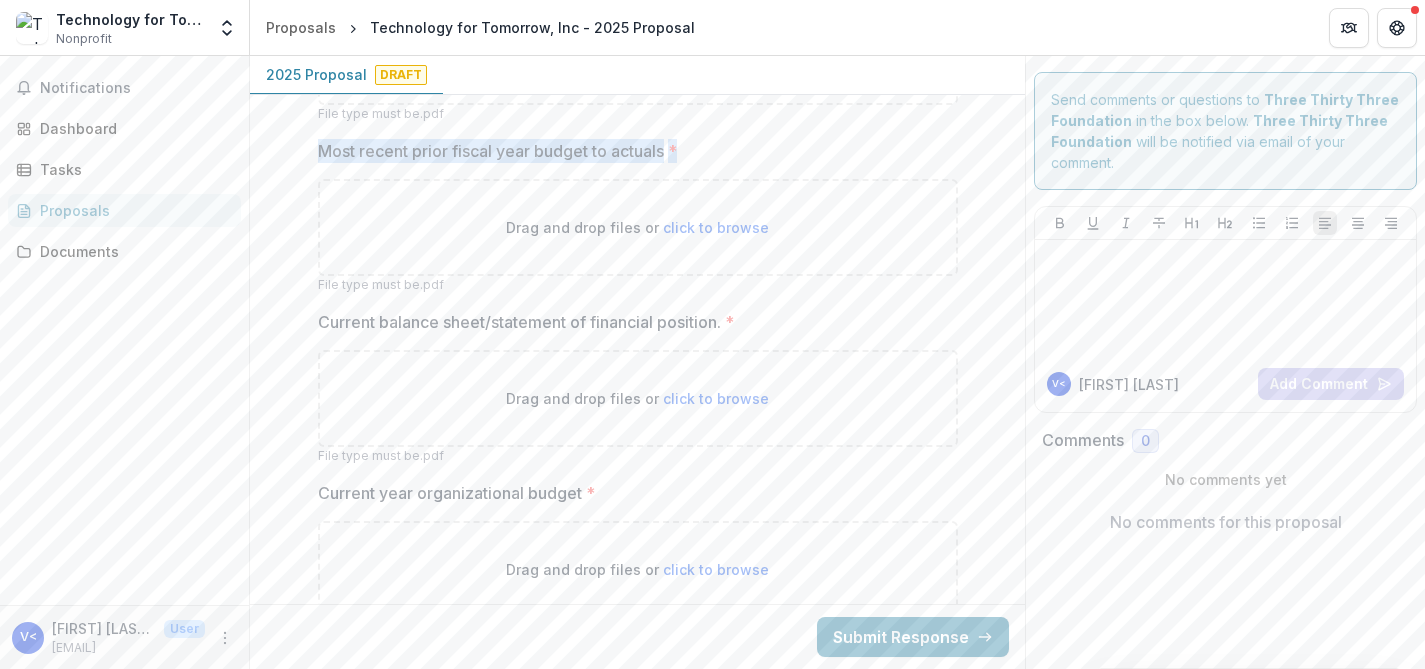 scroll, scrollTop: 3240, scrollLeft: 0, axis: vertical 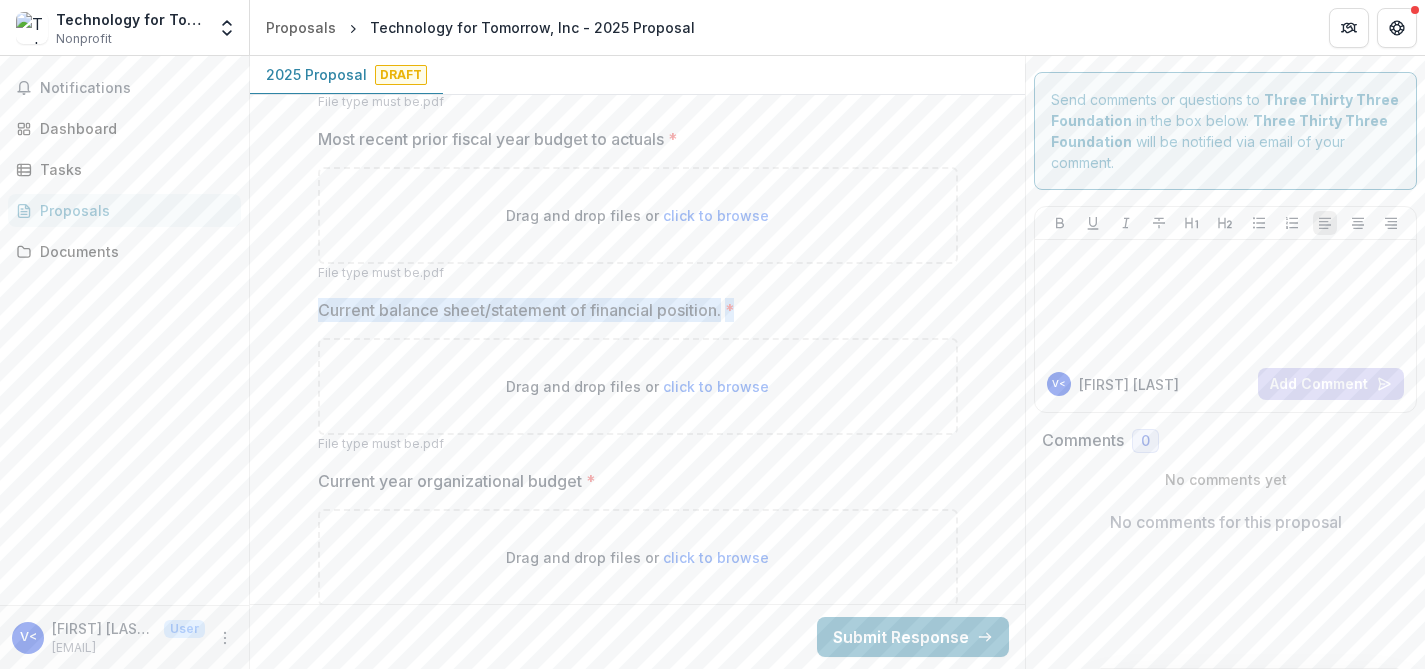 drag, startPoint x: 668, startPoint y: 332, endPoint x: 277, endPoint y: 339, distance: 391.06265 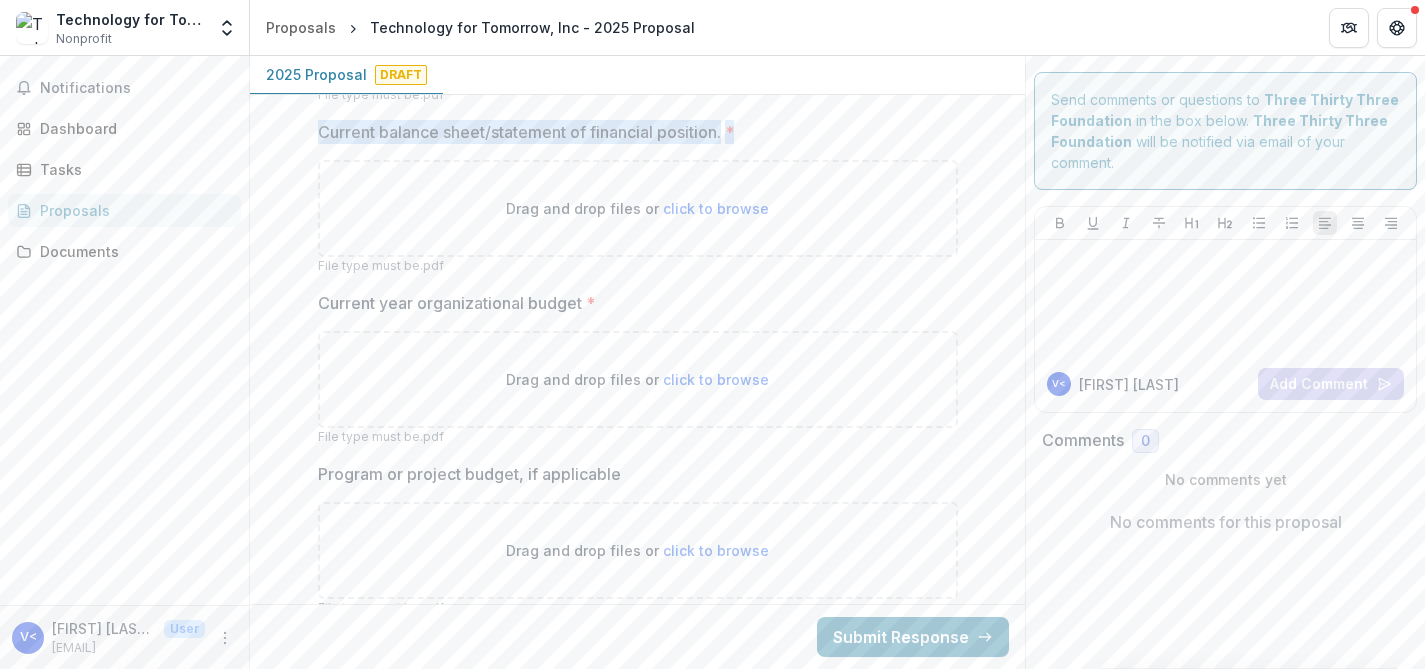 scroll, scrollTop: 3426, scrollLeft: 0, axis: vertical 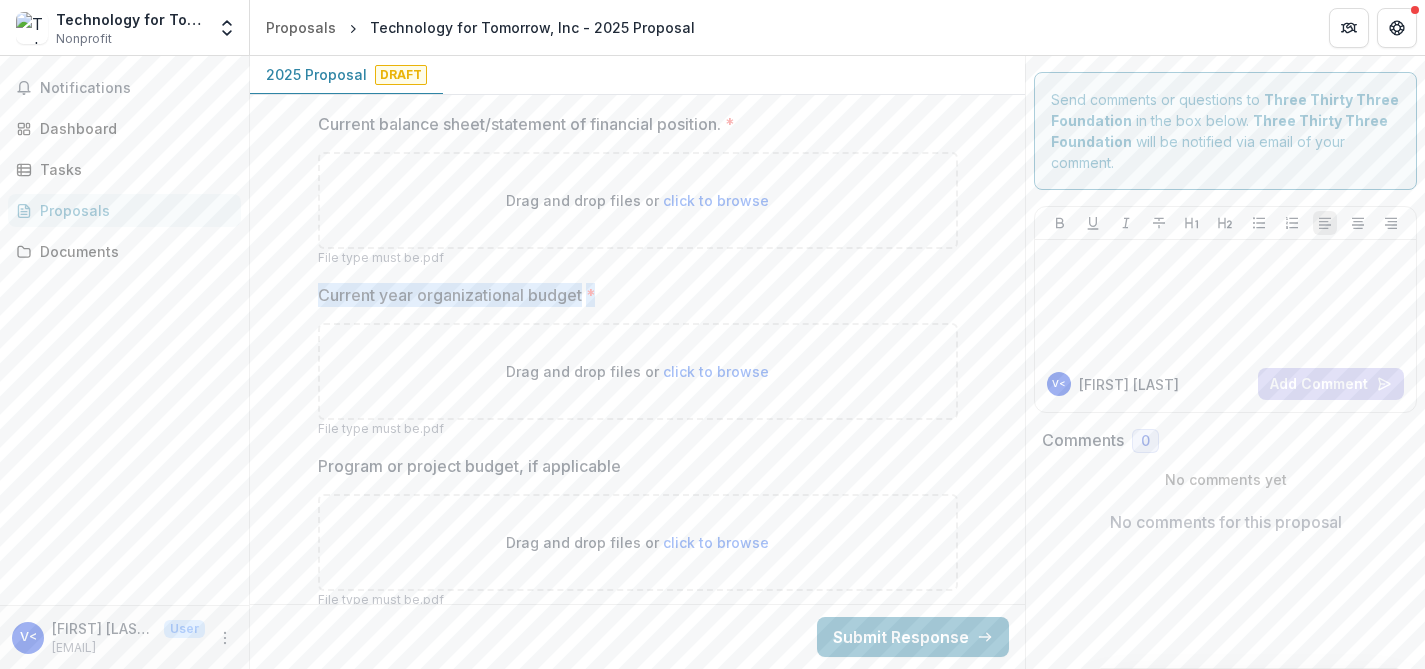 drag, startPoint x: 584, startPoint y: 319, endPoint x: 308, endPoint y: 320, distance: 276.0018 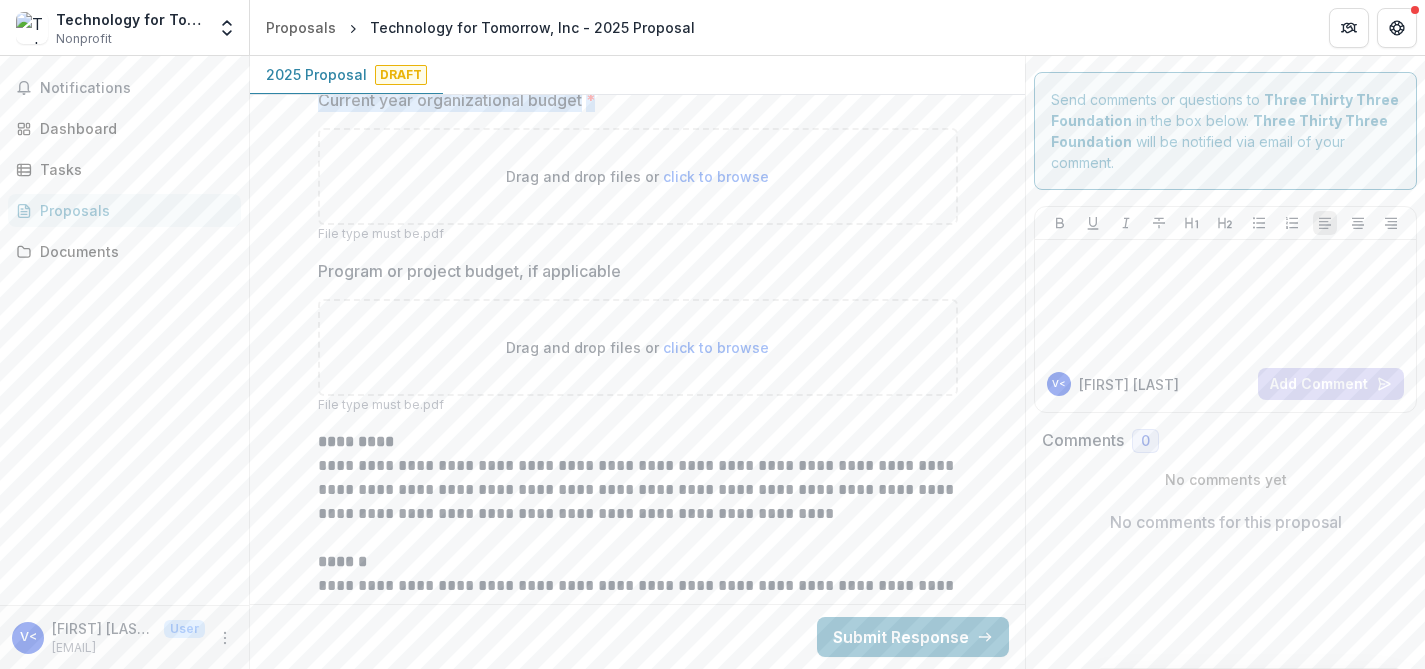 scroll, scrollTop: 3627, scrollLeft: 0, axis: vertical 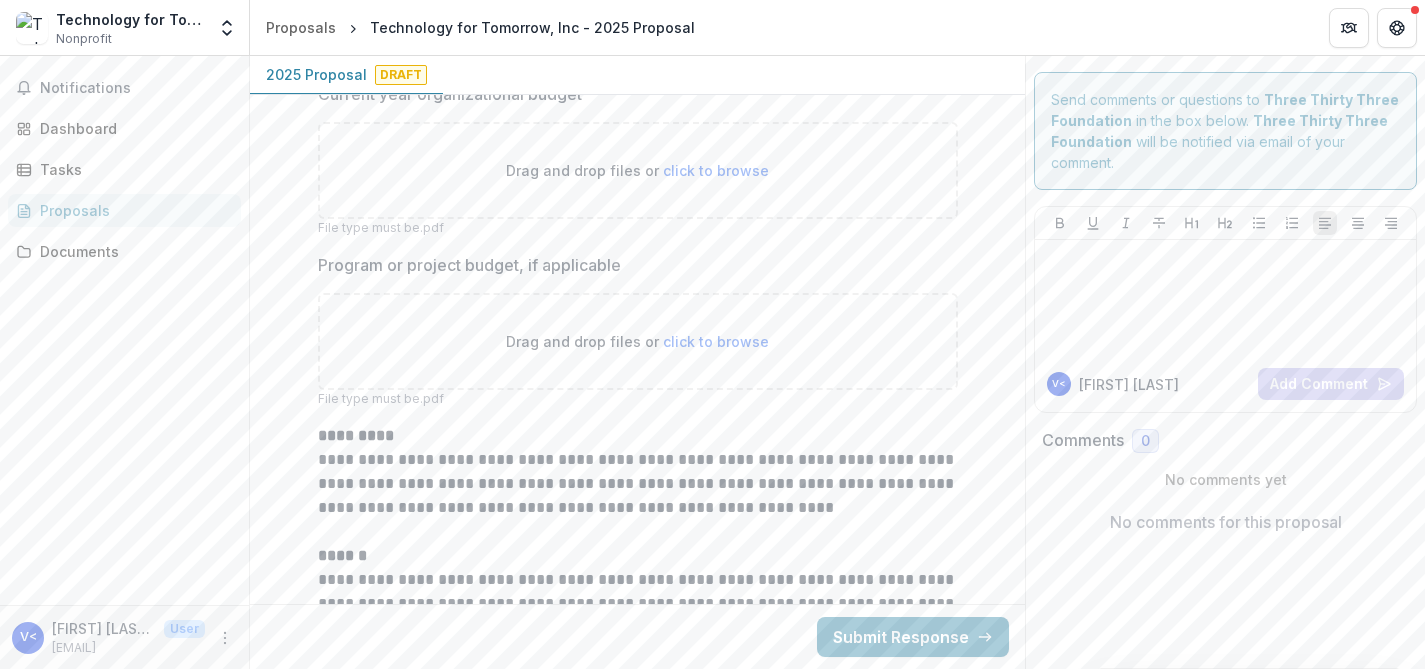 click on "Program or project budget, if applicable" at bounding box center (632, 265) 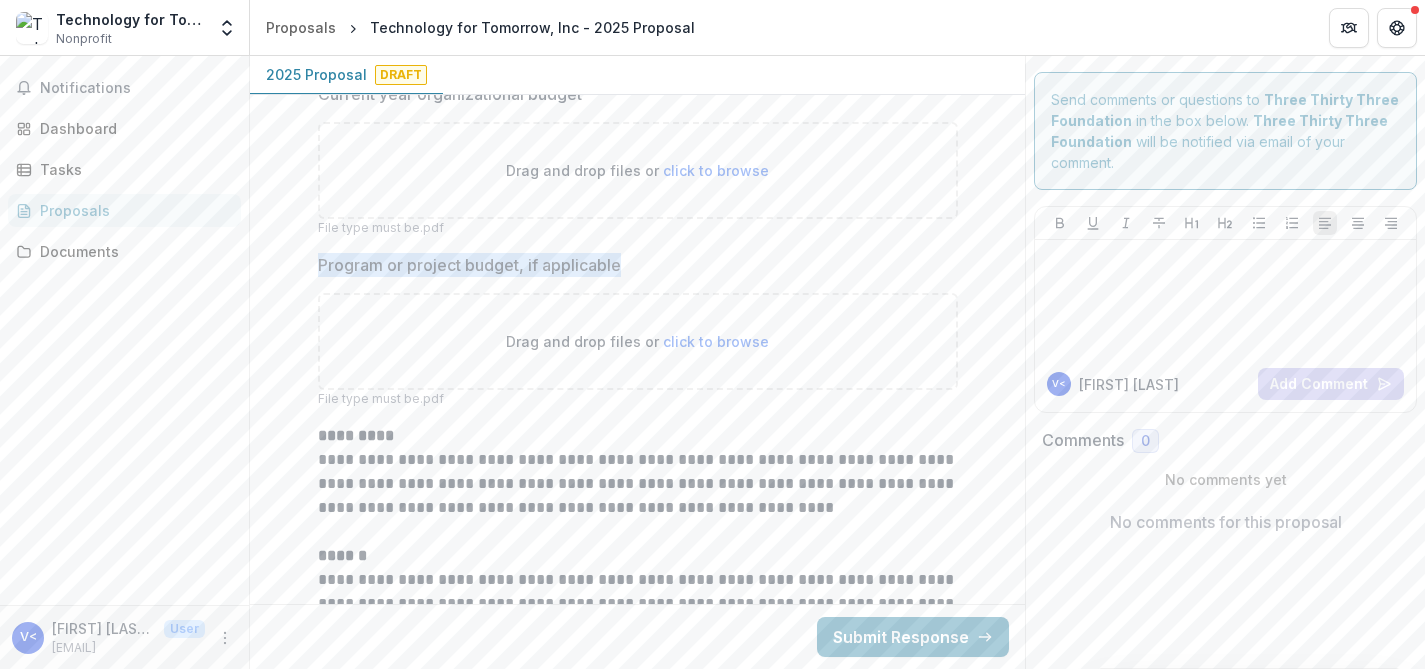 drag, startPoint x: 462, startPoint y: 290, endPoint x: 304, endPoint y: 290, distance: 158 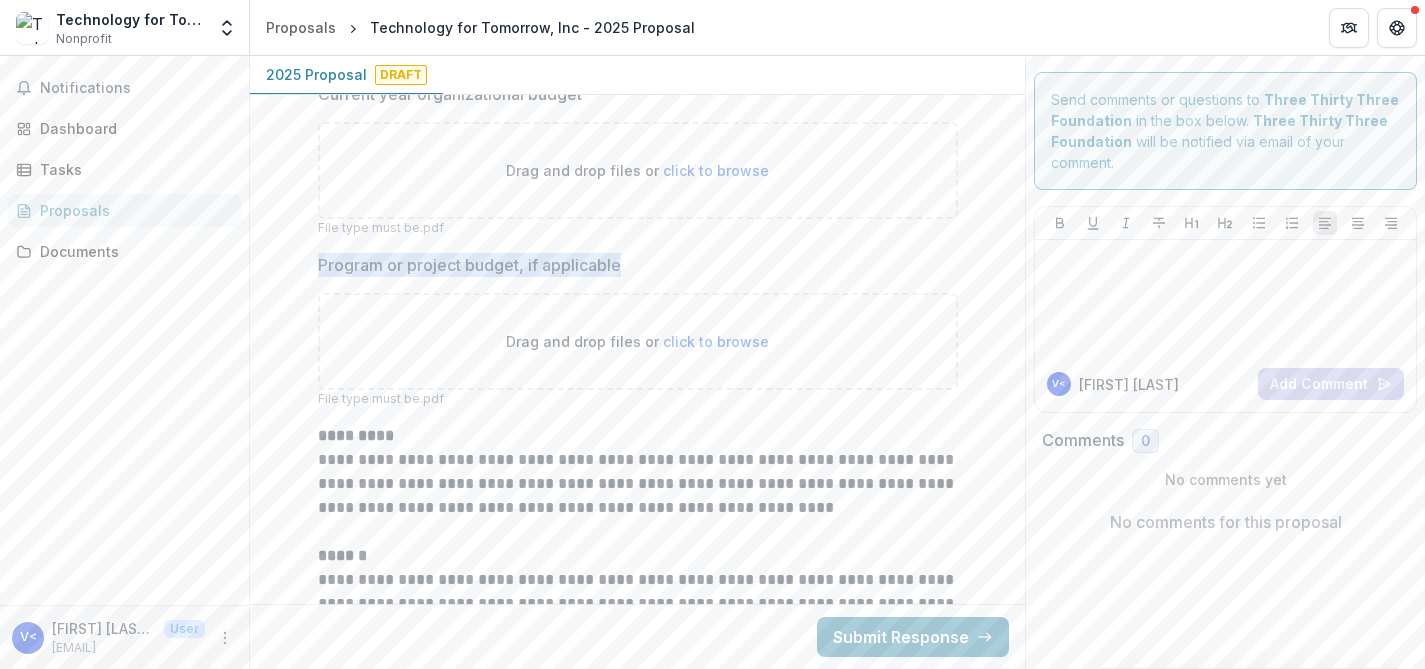 scroll, scrollTop: 3711, scrollLeft: 0, axis: vertical 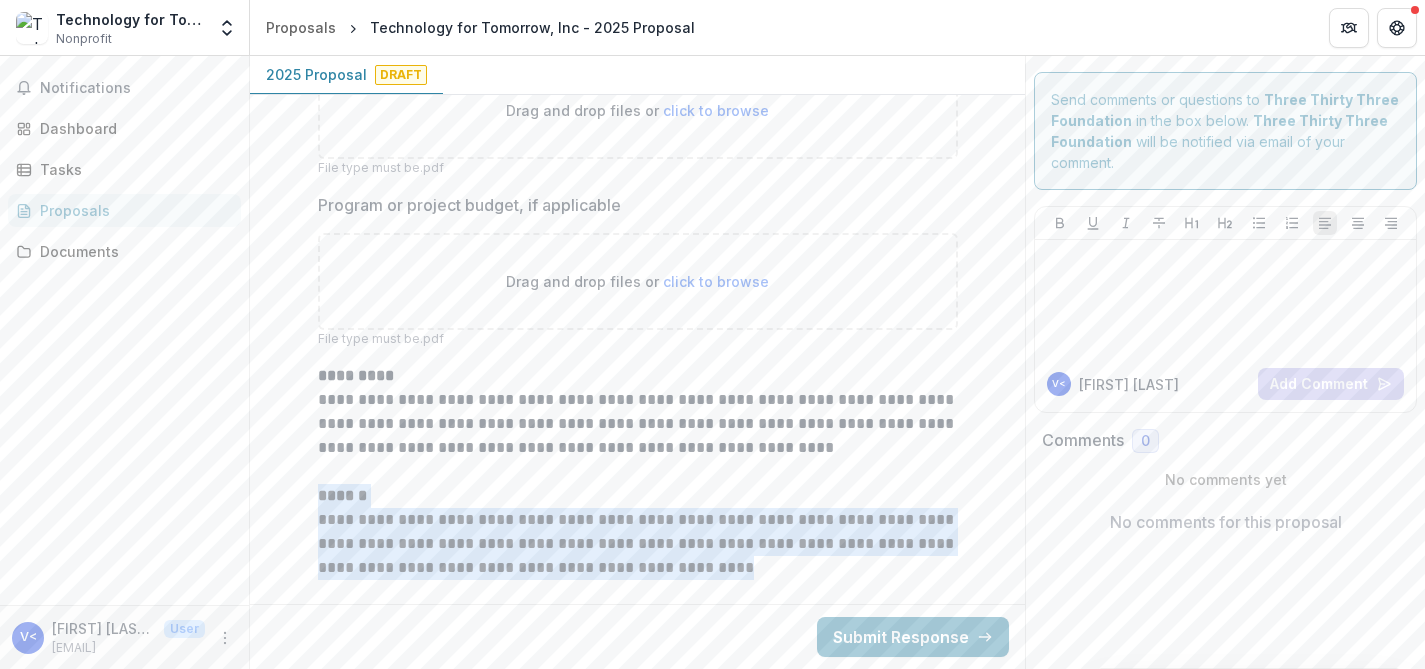 drag, startPoint x: 316, startPoint y: 493, endPoint x: 807, endPoint y: 566, distance: 496.39703 